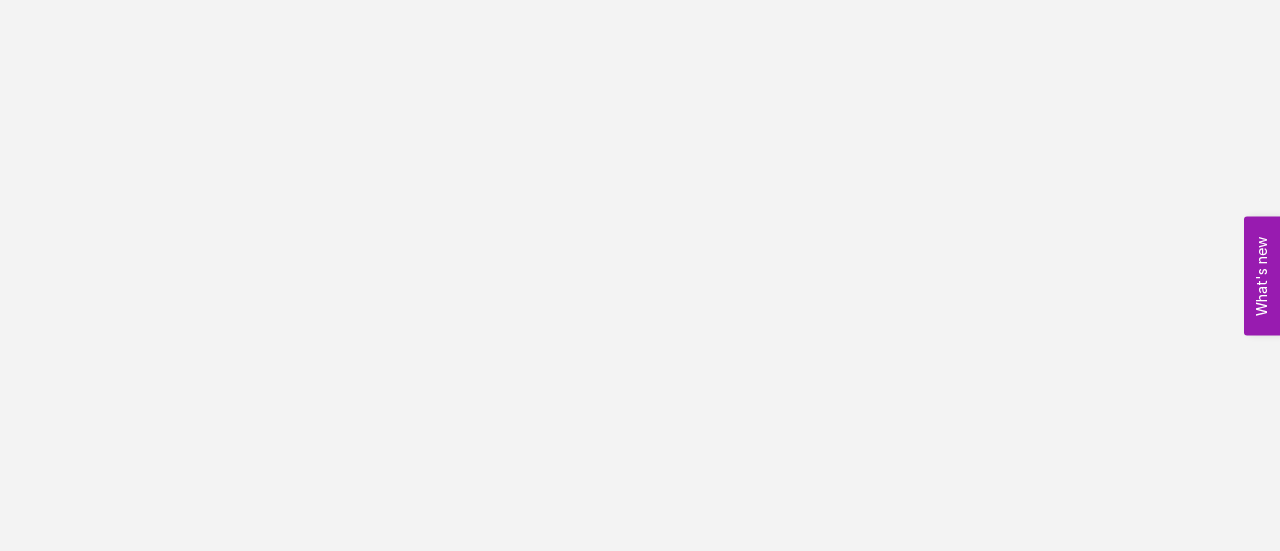scroll, scrollTop: 0, scrollLeft: 0, axis: both 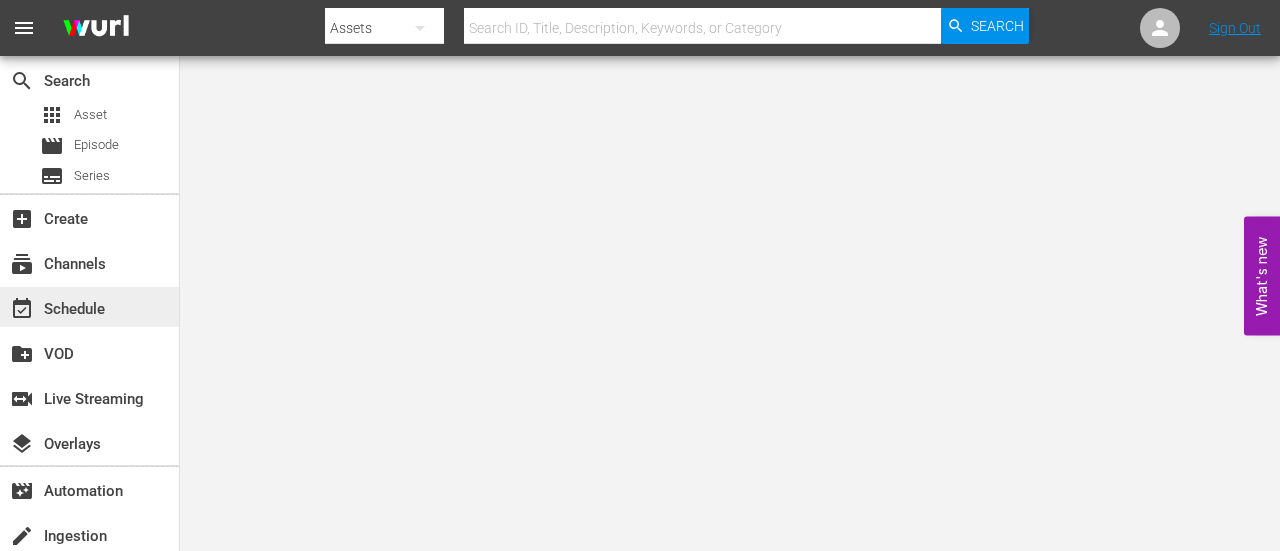 click on "event_available   Schedule" at bounding box center [56, 306] 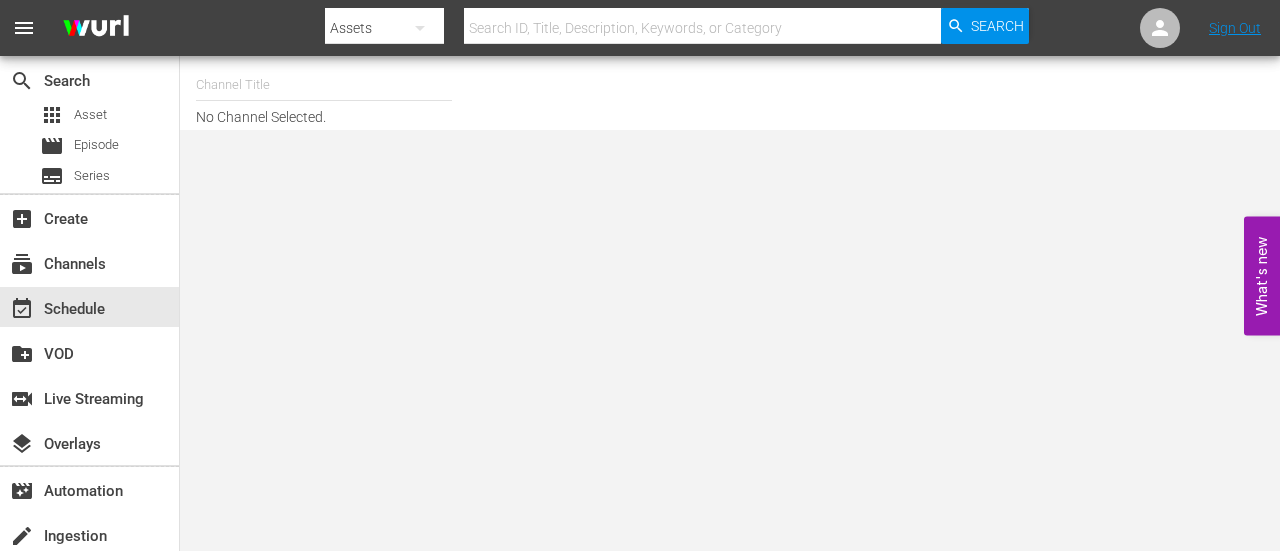 click at bounding box center (324, 85) 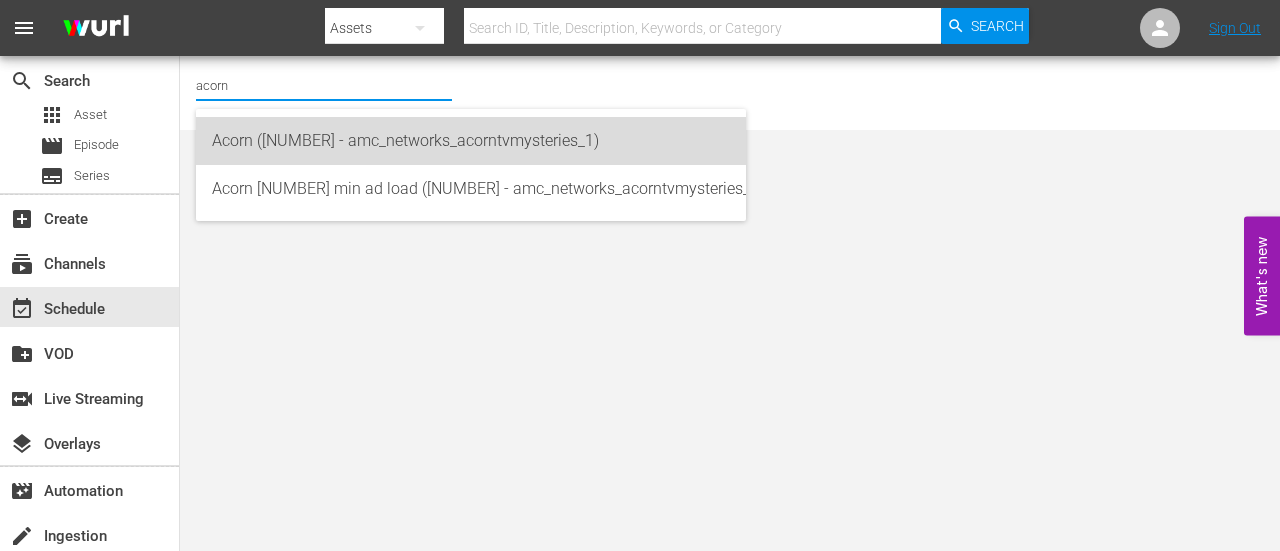 click on "Acorn ([NUMBER] - amc_networks_acorntvmysteries_1)" at bounding box center (471, 141) 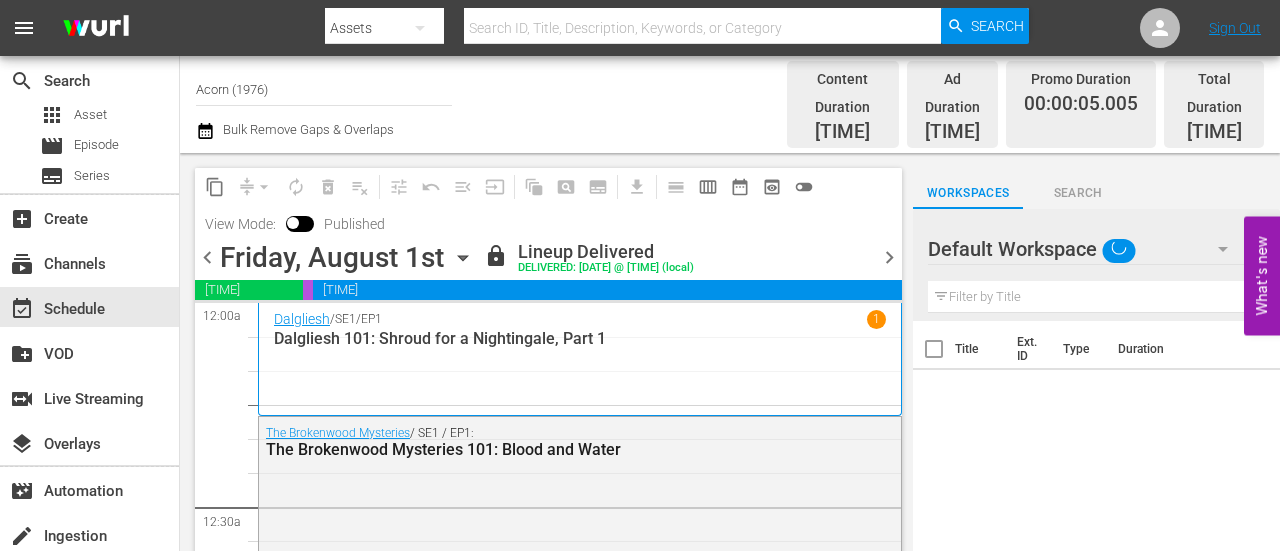 click on "chevron_left [DAY], [MONTH] [DAY]st [MONTH] [DAY]st lock Lineup Delivered DELIVERED: [DATE] @ [TIME] (local) chevron_right" at bounding box center [548, 260] 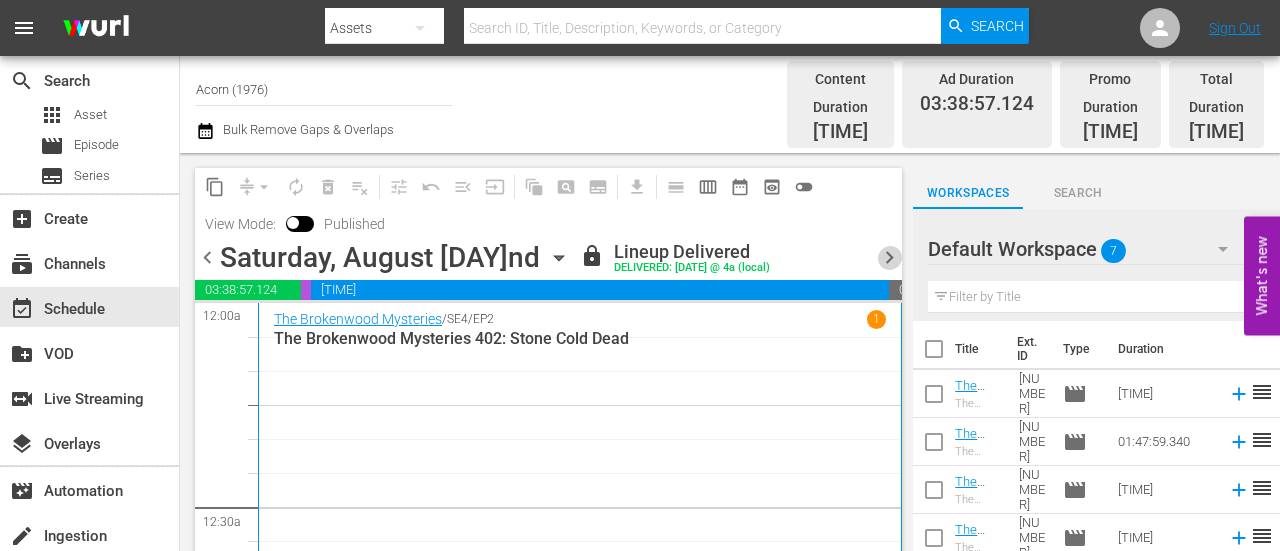 click on "chevron_right" at bounding box center [889, 257] 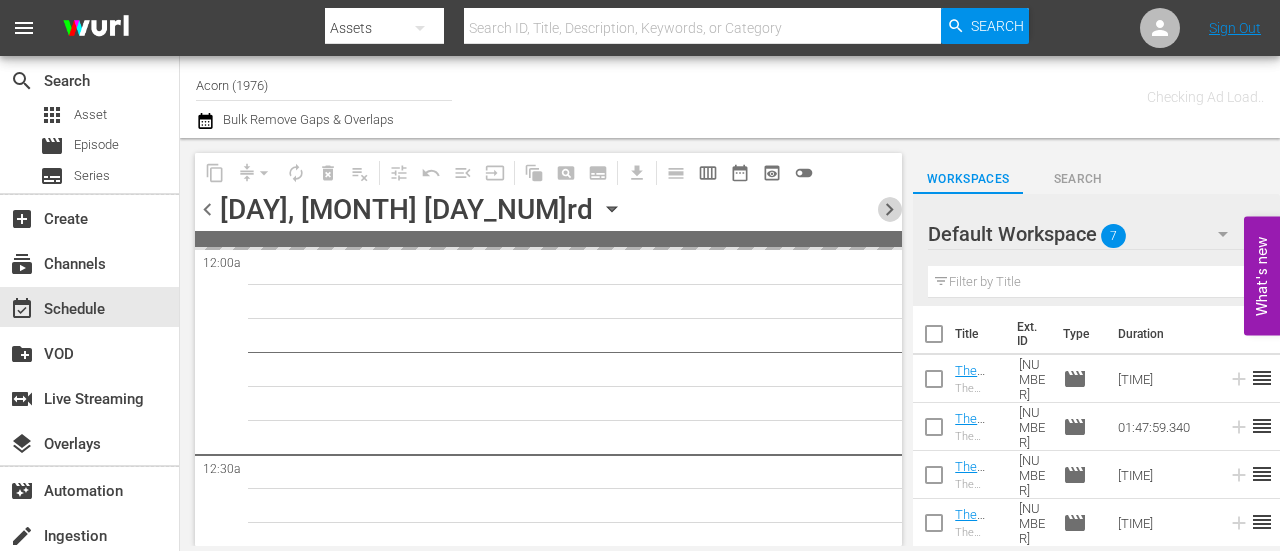 click on "chevron_right" at bounding box center [889, 209] 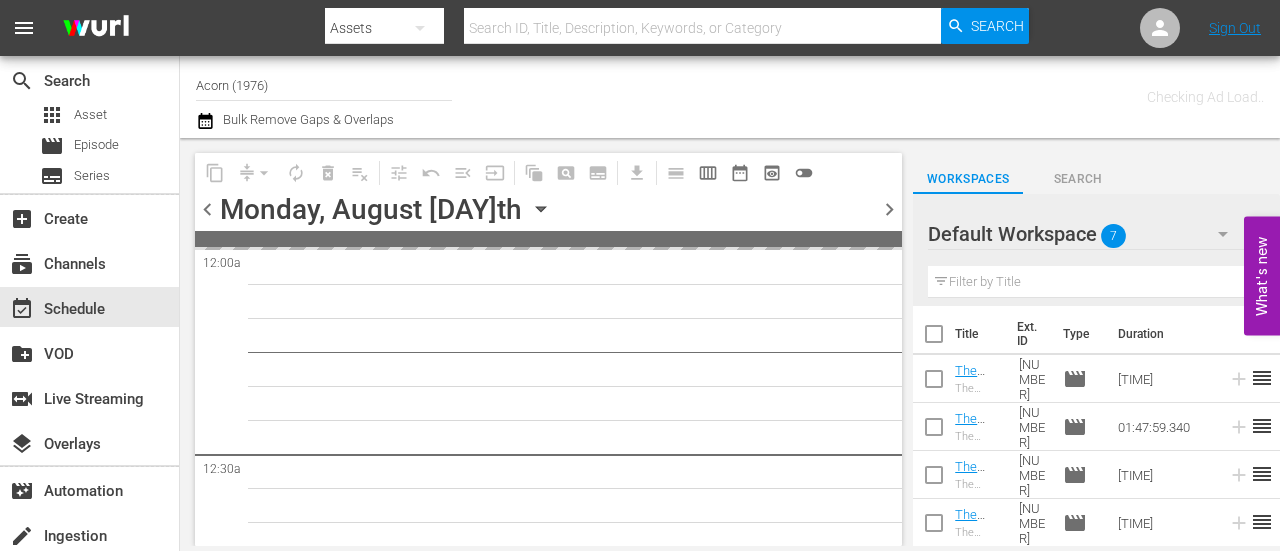 click on "chevron_right" at bounding box center [889, 209] 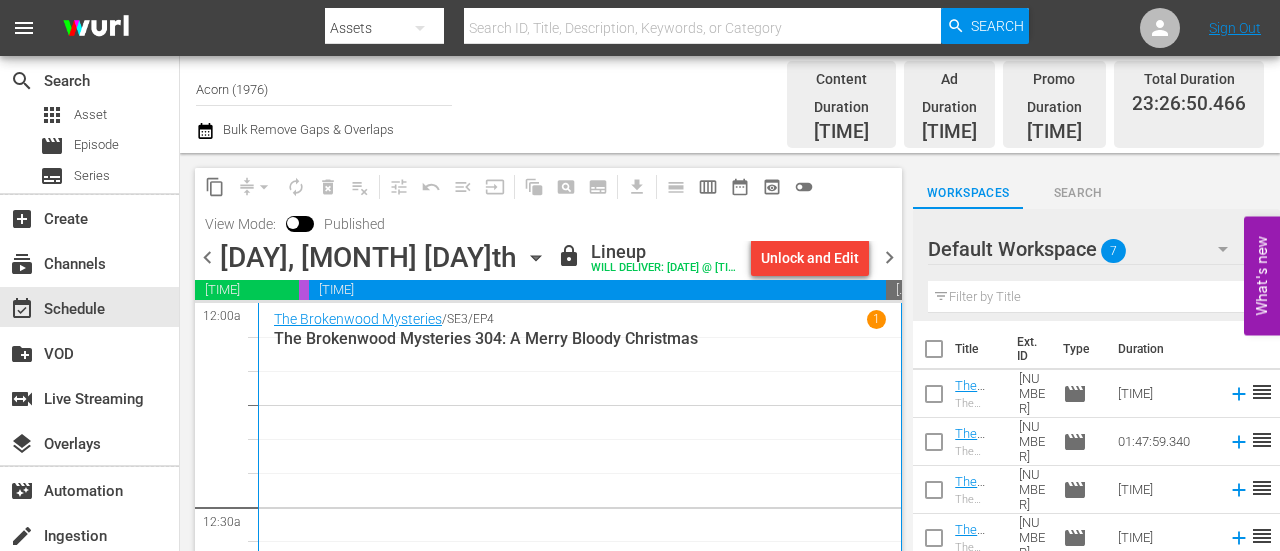 click on "The Brokenwood Mysteries 304: A Merry Bloody Christmas" at bounding box center [580, 338] 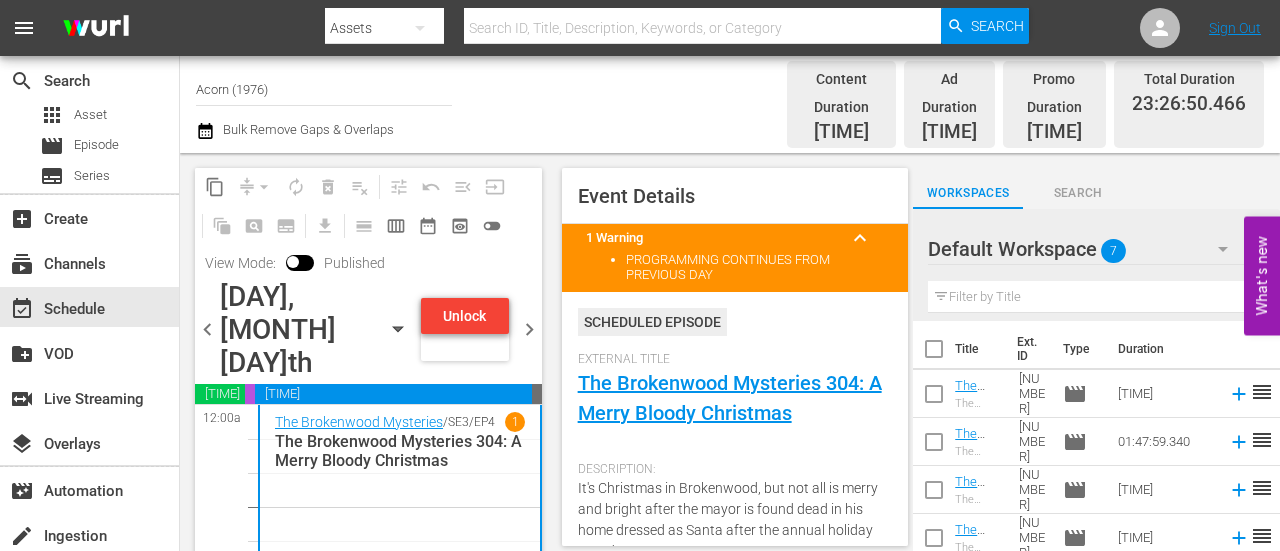 scroll, scrollTop: 300, scrollLeft: 0, axis: vertical 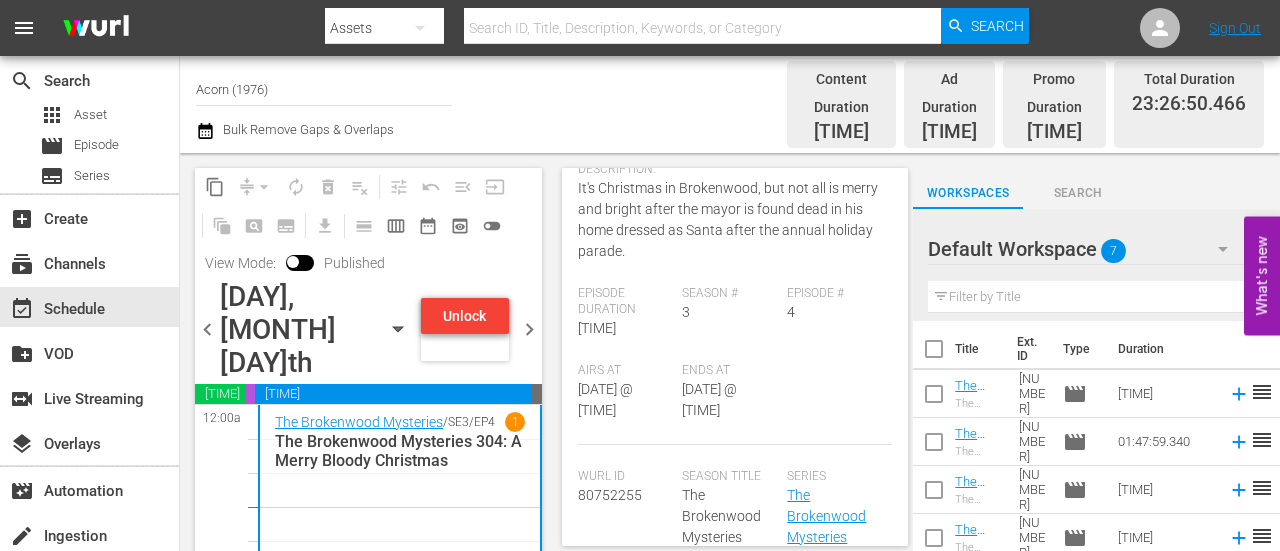 click on "chevron_right" at bounding box center (529, 329) 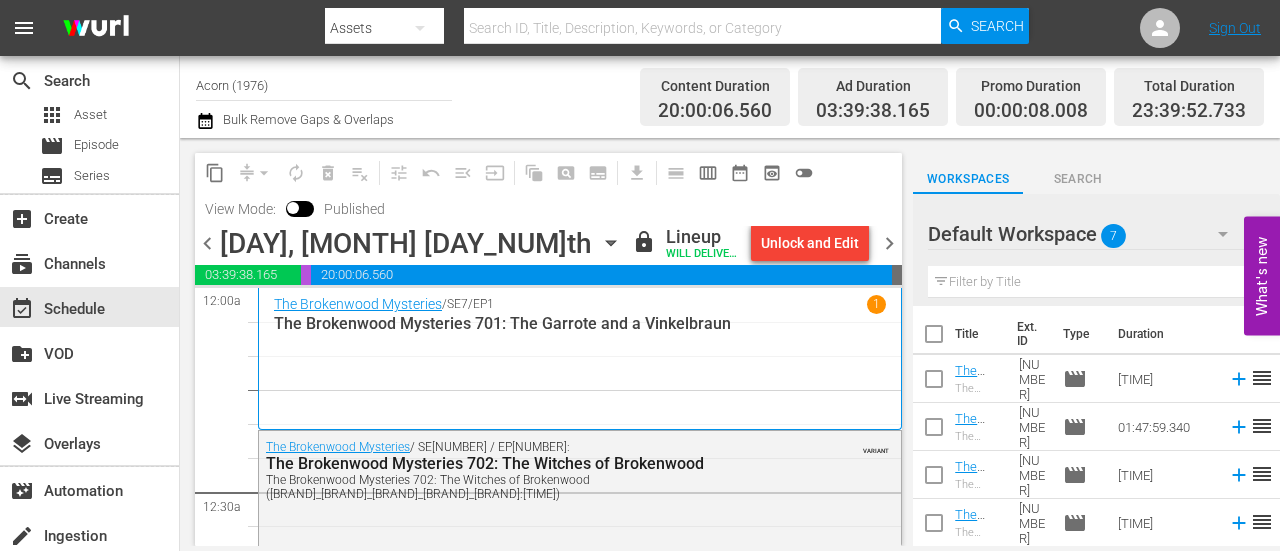 click on "The Brokenwood Mysteries   /    SE7  /    EP1 1 The Brokenwood Mysteries 701: The Garrote and a Vinkelbraun" at bounding box center [580, 358] 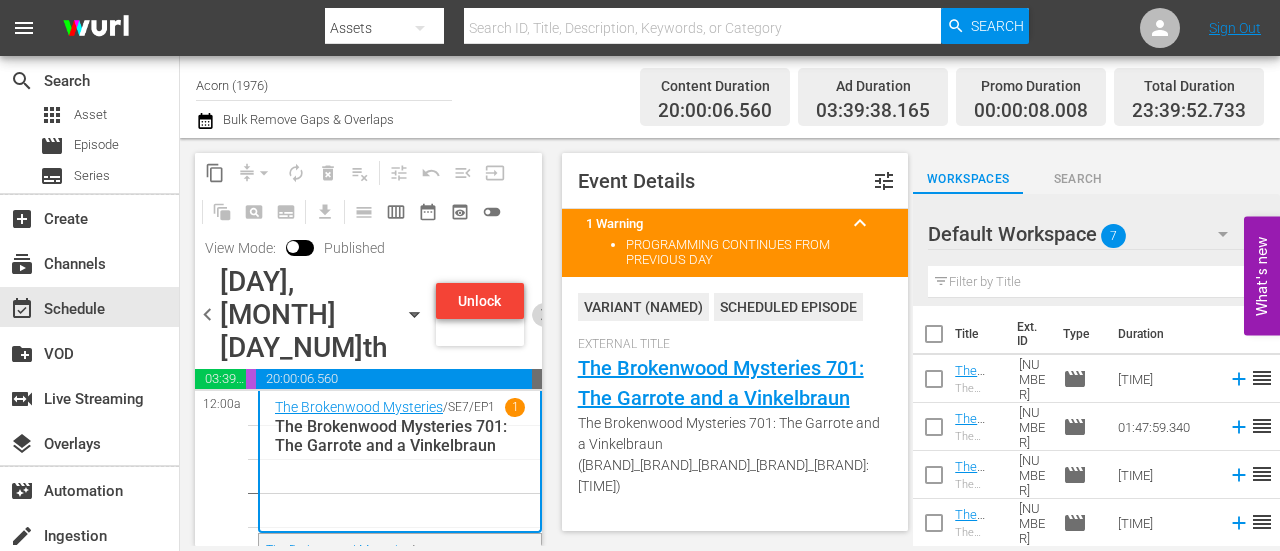 click on "chevron_right" at bounding box center (544, 314) 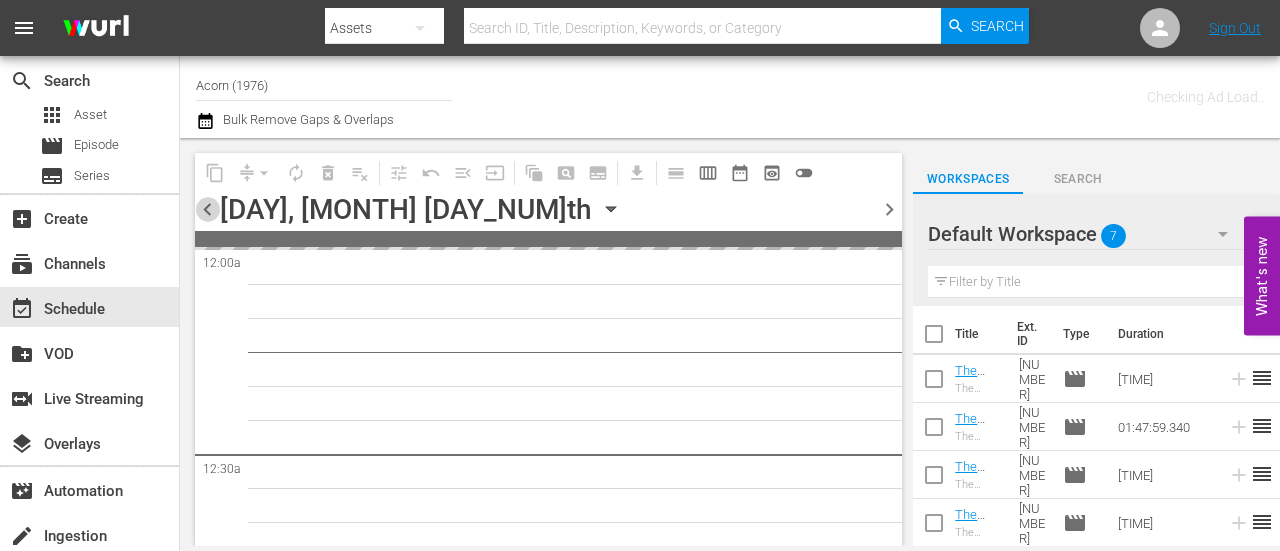 click on "chevron_left" at bounding box center (207, 209) 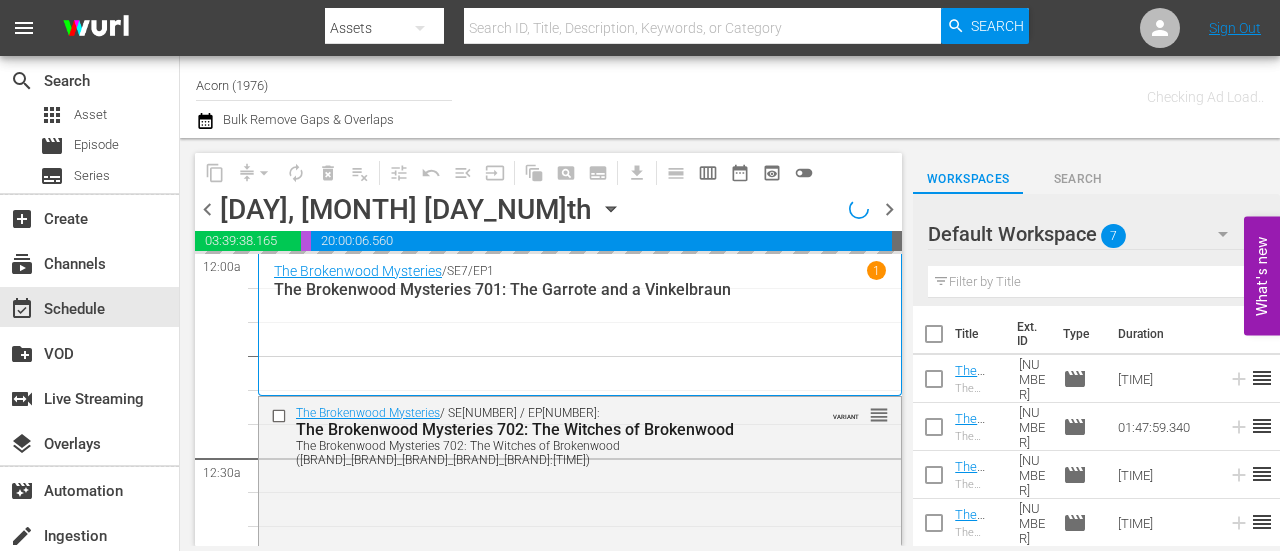 click on "The Brokenwood Mysteries   /    SE7  /    EP1 1 The Brokenwood Mysteries 701: The Garrote and a Vinkelbraun" at bounding box center (580, 324) 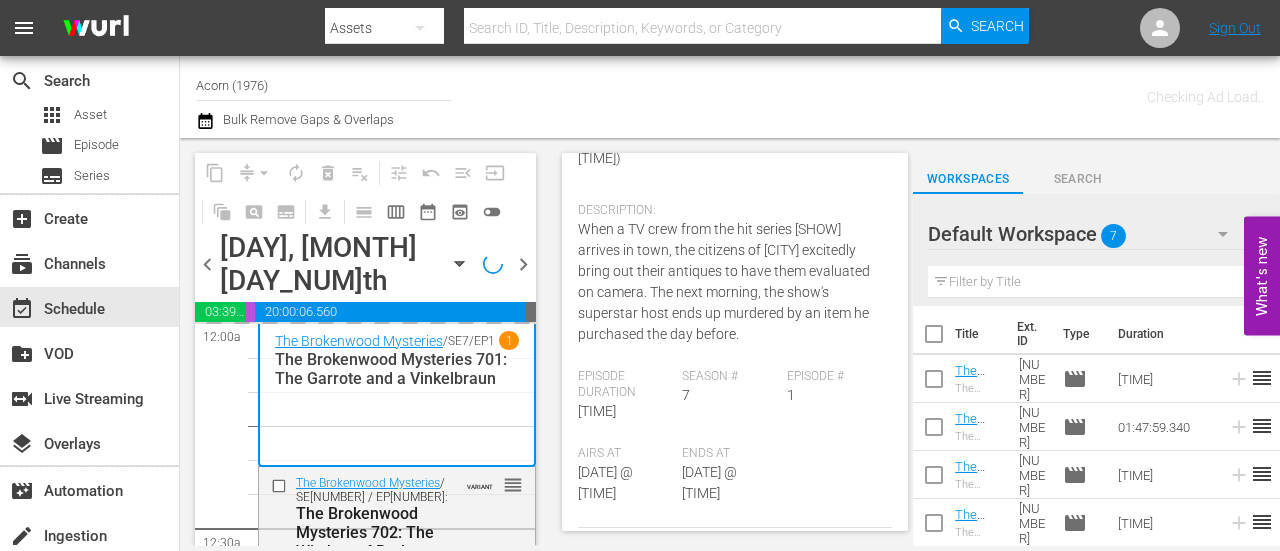 scroll, scrollTop: 400, scrollLeft: 0, axis: vertical 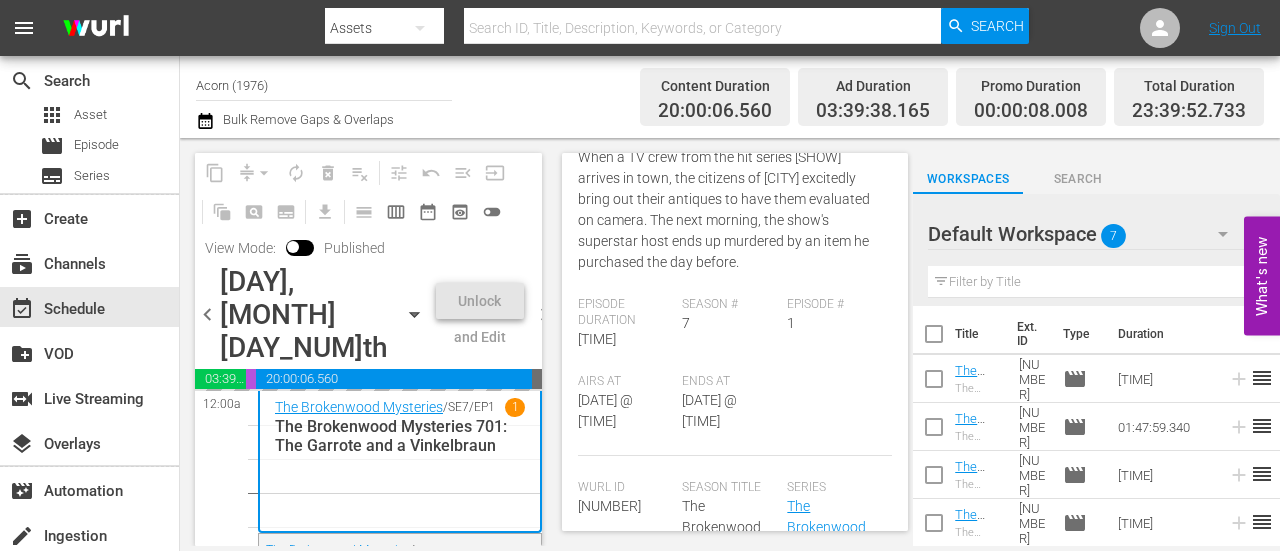 click on "chevron_left [DAY], [MONTH] [DAY]th [MONTH] [DAY]th lock Lineup WILL DELIVER: [DATE] @ [TIME] (local) Unlock and Edit chevron_right" at bounding box center [368, 317] 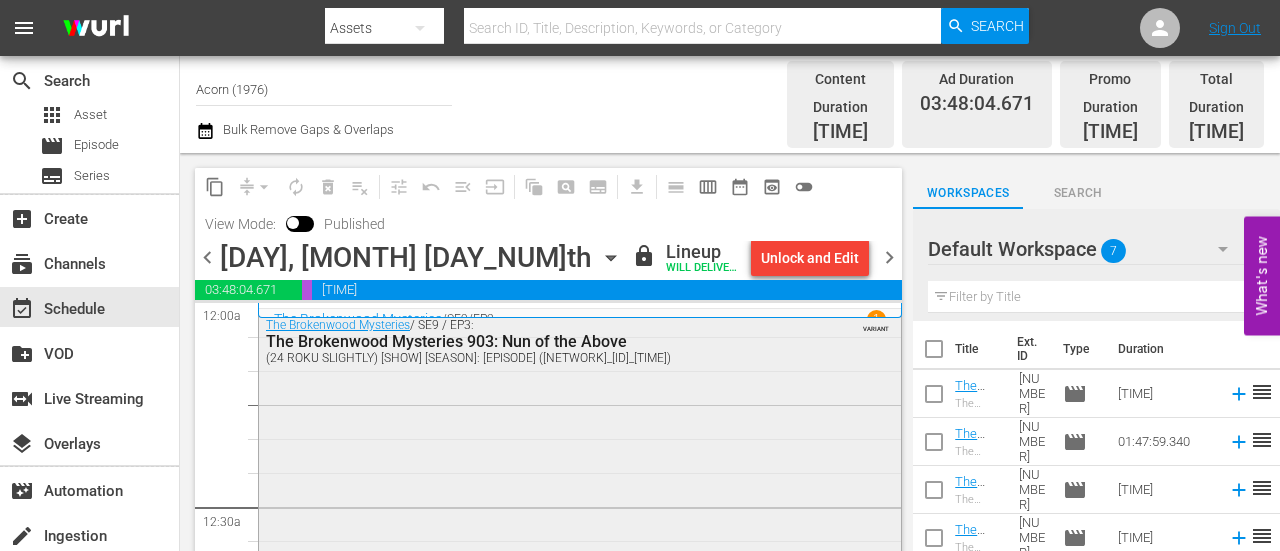 click on "The Brokenwood Mysteries  / SE9 / EP3:
The Brokenwood Mysteries 903: Nun of the Above (24 ROKU SLIGHTLY) The Brokenwood Mysteries 903: Nun of the Above (amc_networks_acorntvmysteries_1_01:50:00) VARIANT" at bounding box center [580, 680] 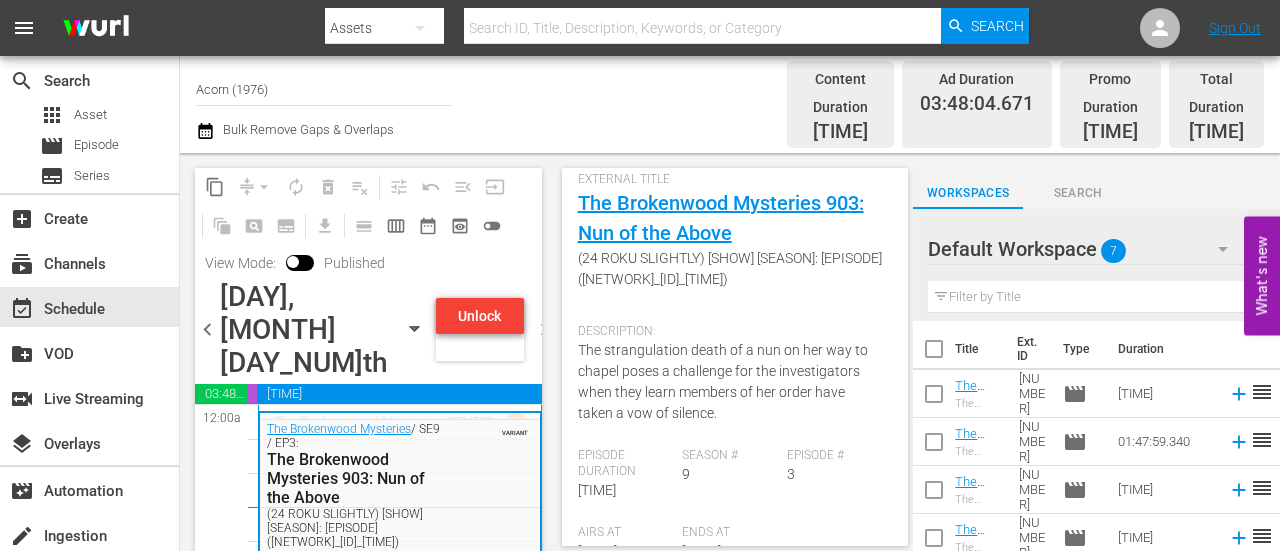 scroll, scrollTop: 200, scrollLeft: 0, axis: vertical 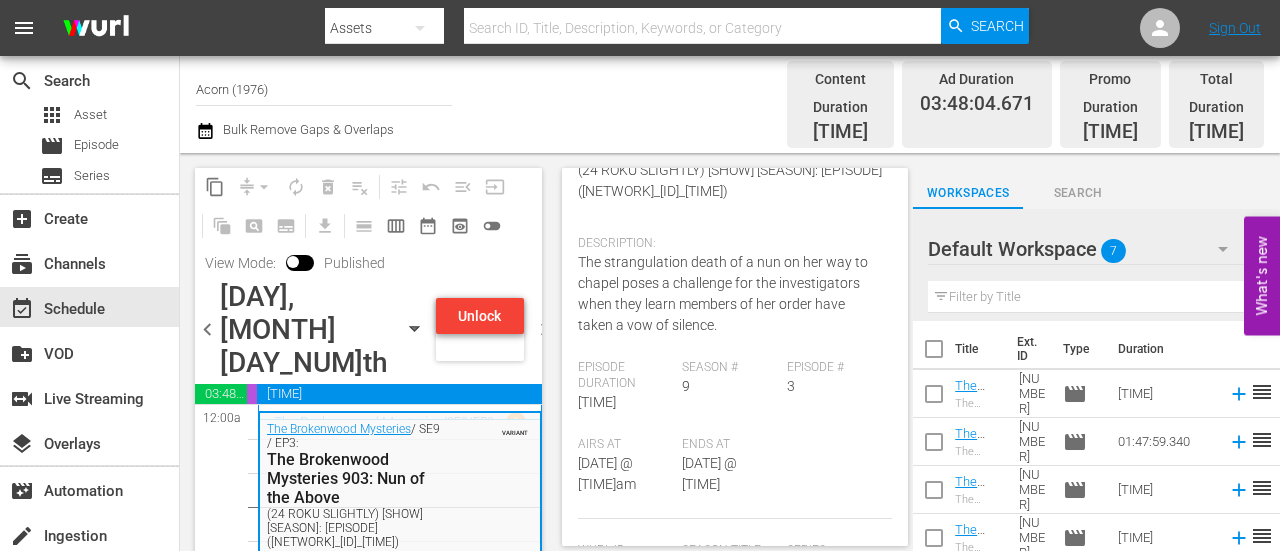 click on "chevron_right" at bounding box center [544, 329] 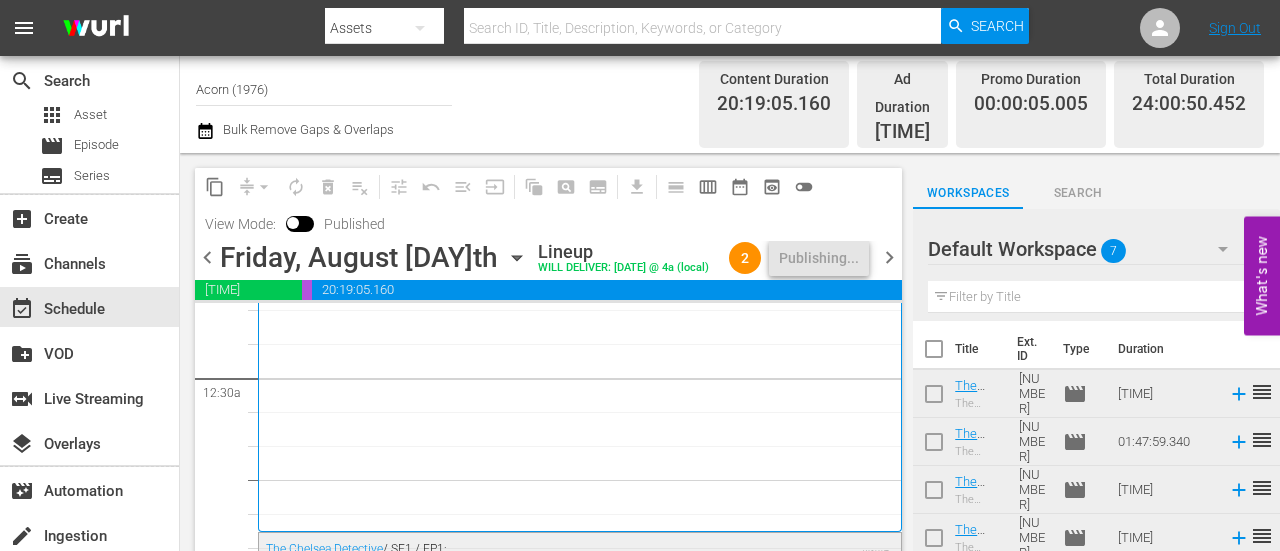 scroll, scrollTop: 0, scrollLeft: 0, axis: both 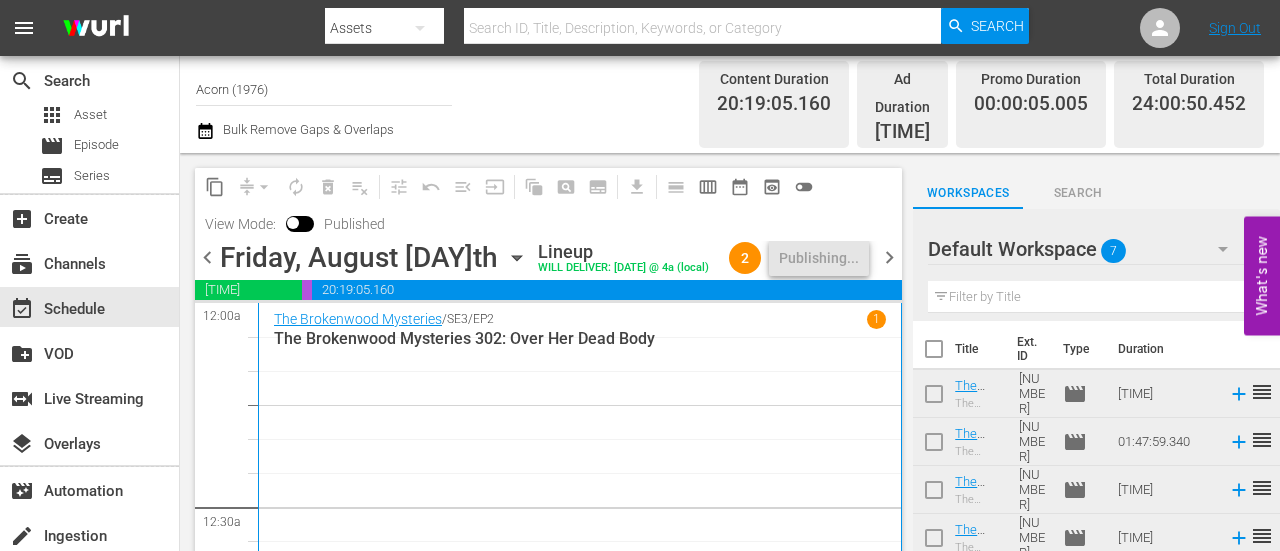 click on "The Brokenwood Mysteries  /    SE3  /    EP2 1 The Brokenwood Mysteries 302: Over Her Dead Body" at bounding box center [580, 481] 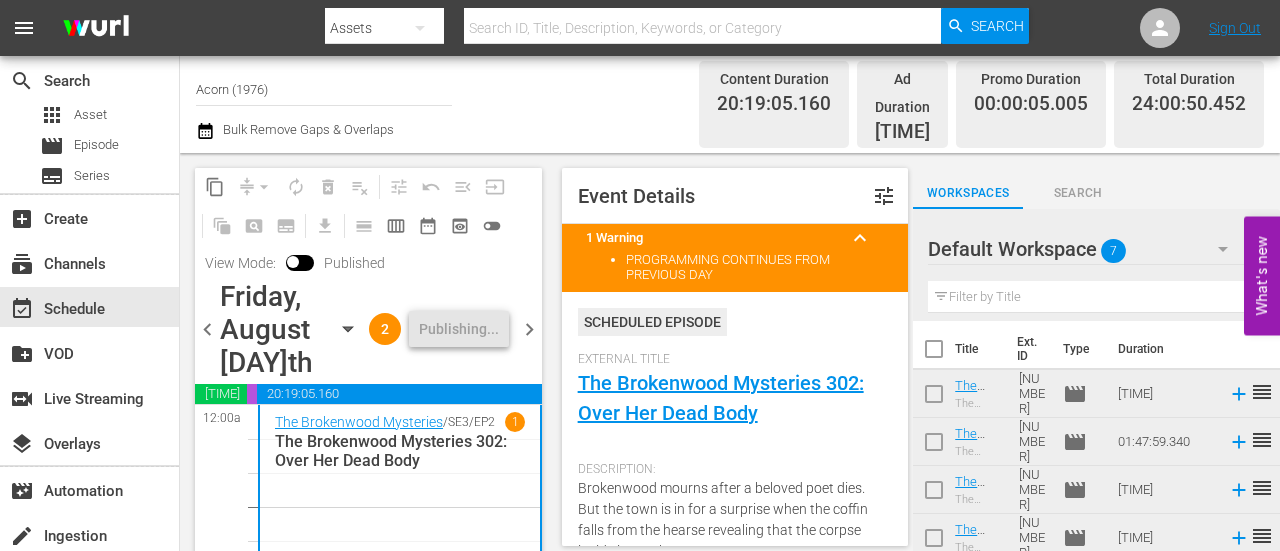 scroll, scrollTop: 300, scrollLeft: 0, axis: vertical 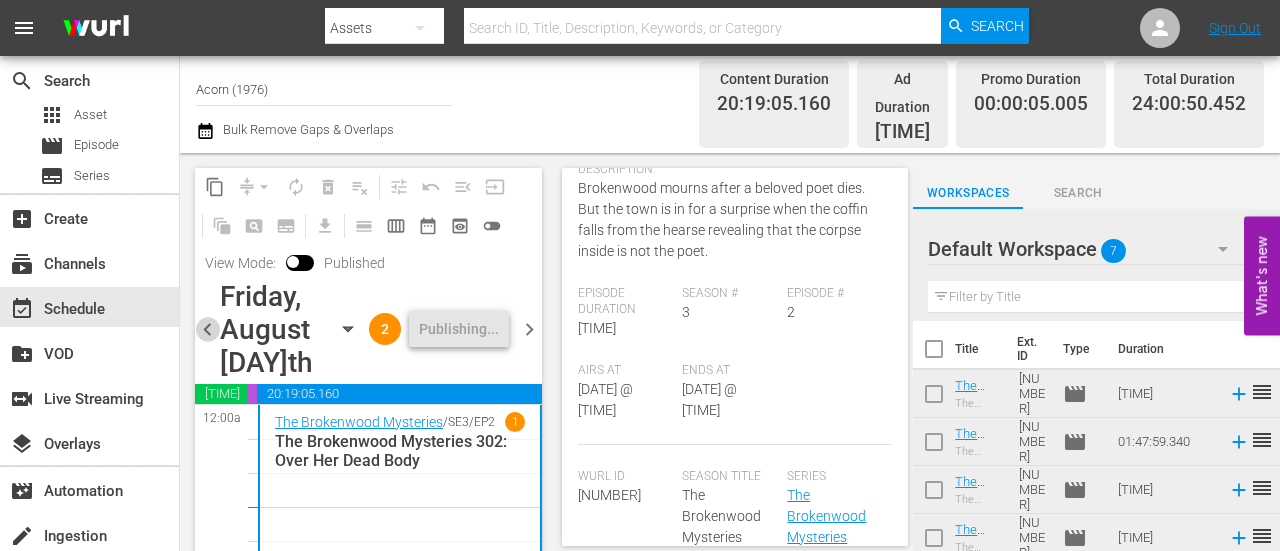 click on "chevron_left" at bounding box center (207, 329) 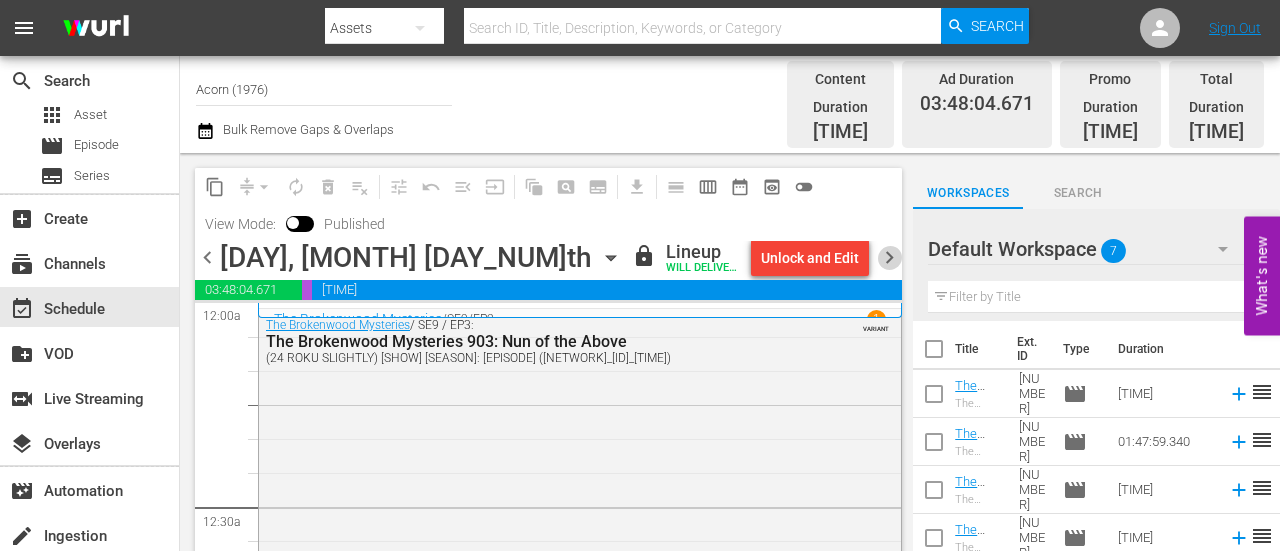 click on "chevron_right" at bounding box center (889, 257) 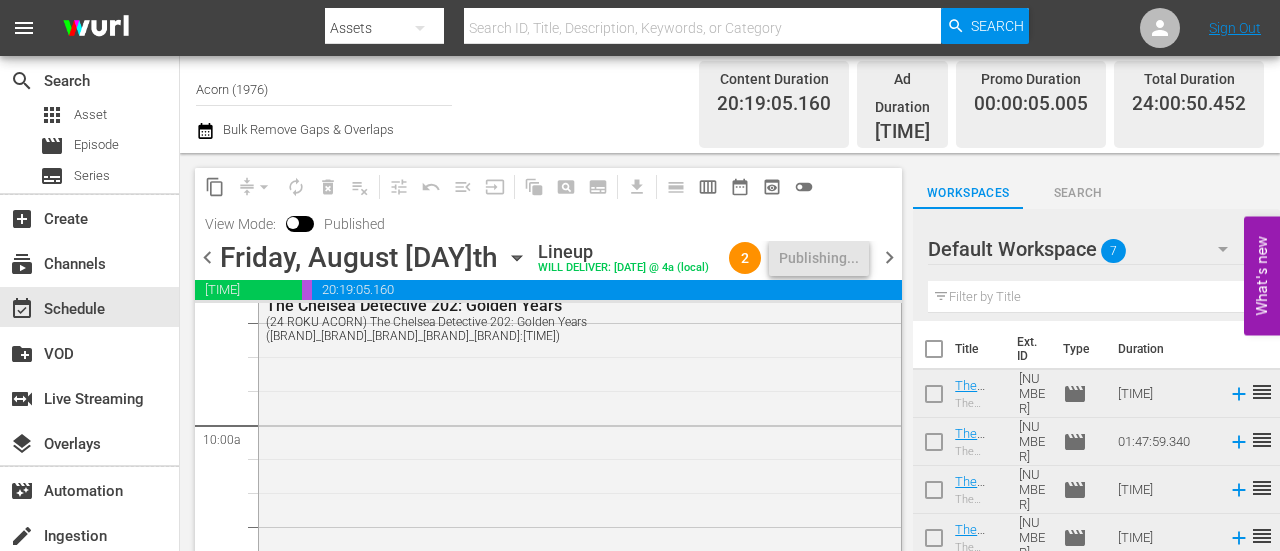 scroll, scrollTop: 0, scrollLeft: 0, axis: both 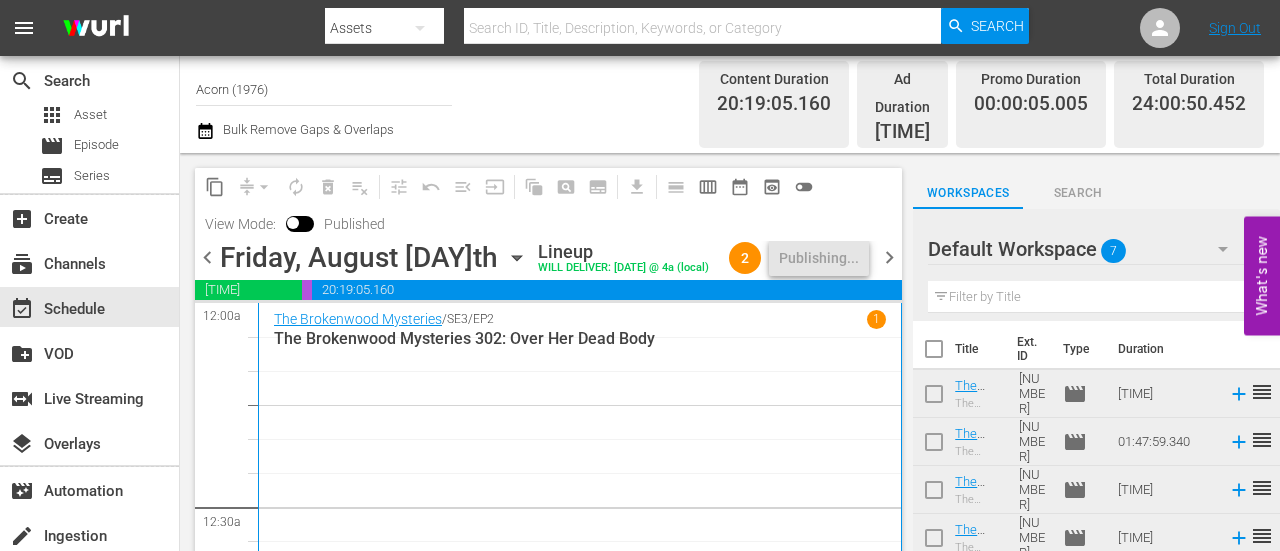 click on "The Brokenwood Mysteries  /    SE3  /    EP2 1 The Brokenwood Mysteries 302: Over Her Dead Body" at bounding box center (580, 481) 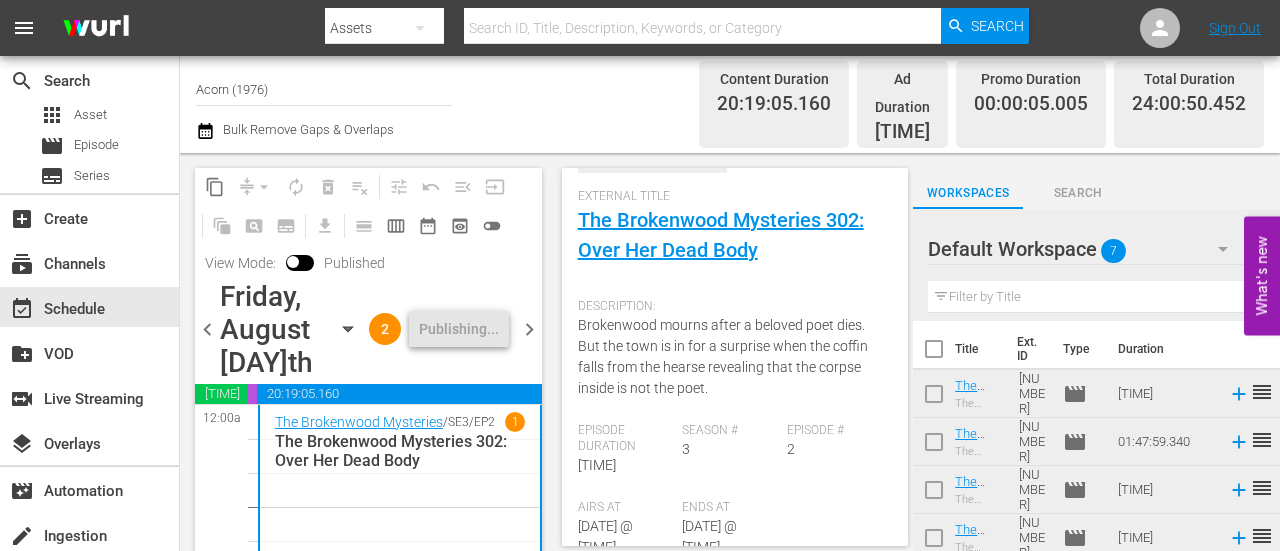 scroll, scrollTop: 300, scrollLeft: 0, axis: vertical 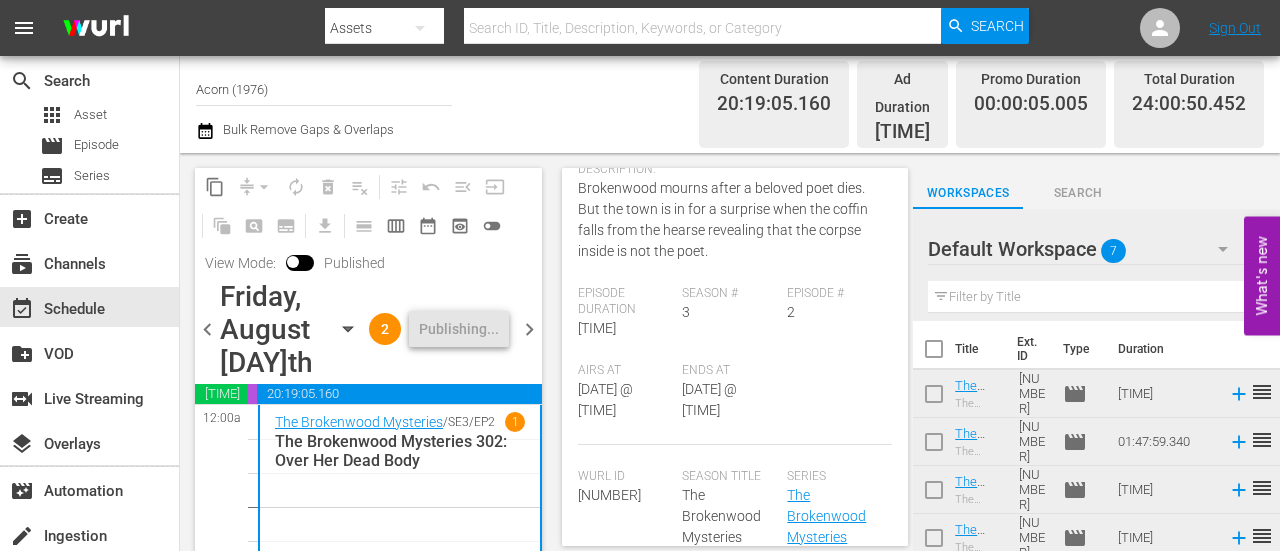 click on "chevron_left Friday, August [DAY]th August [DAY]th Lineup WILL DELIVER: [DATE] @ 4a (local) 2 Publishing... chevron_right" at bounding box center (368, 332) 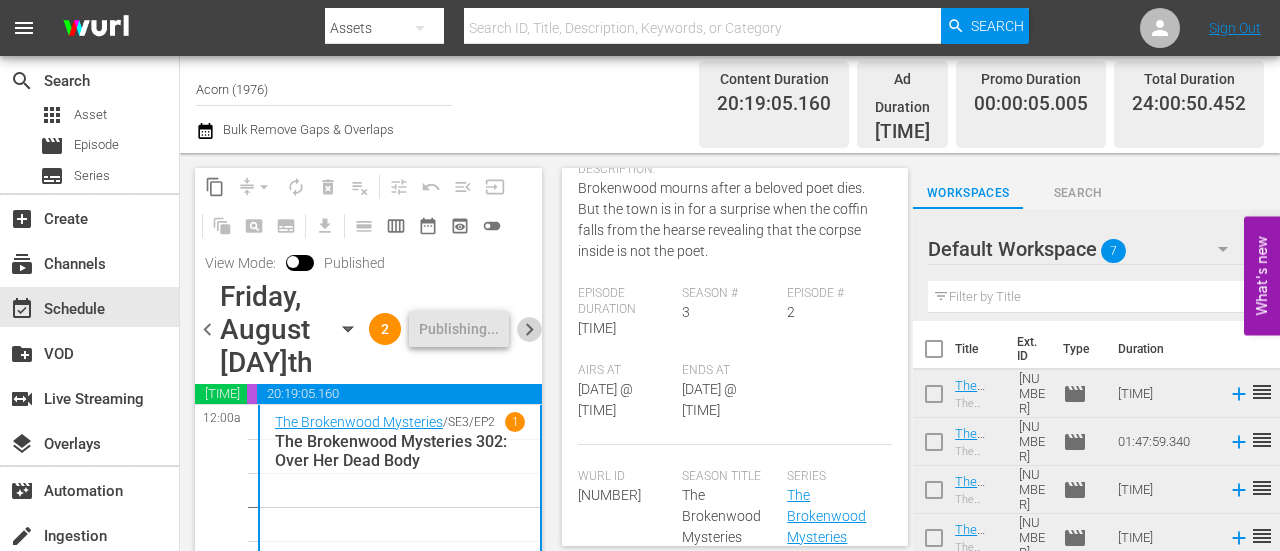 click on "chevron_right" at bounding box center [529, 329] 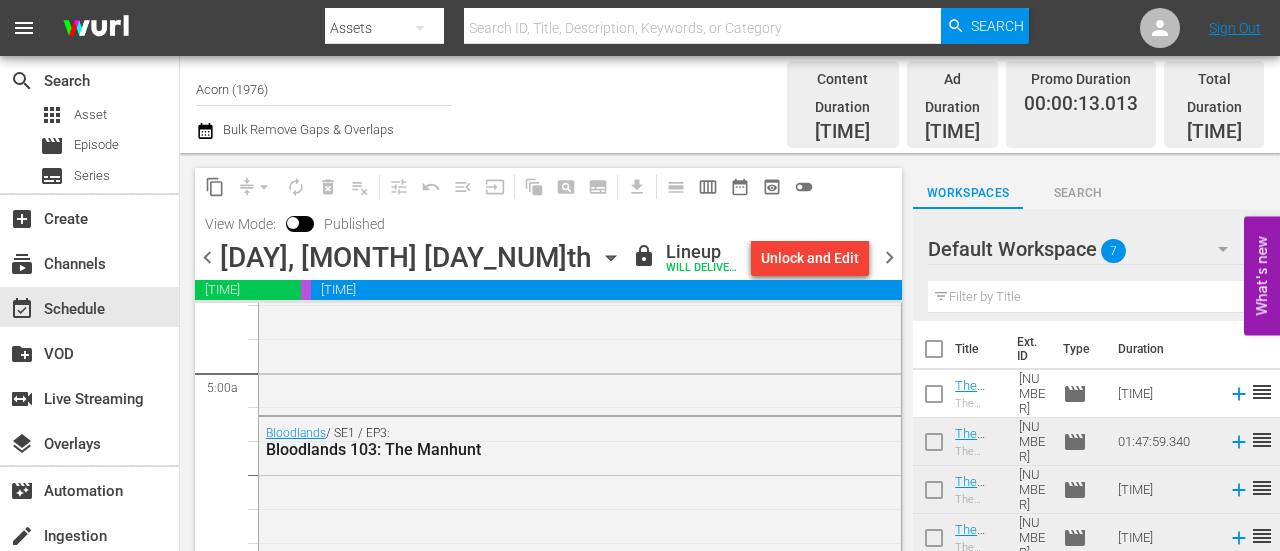 scroll, scrollTop: 0, scrollLeft: 0, axis: both 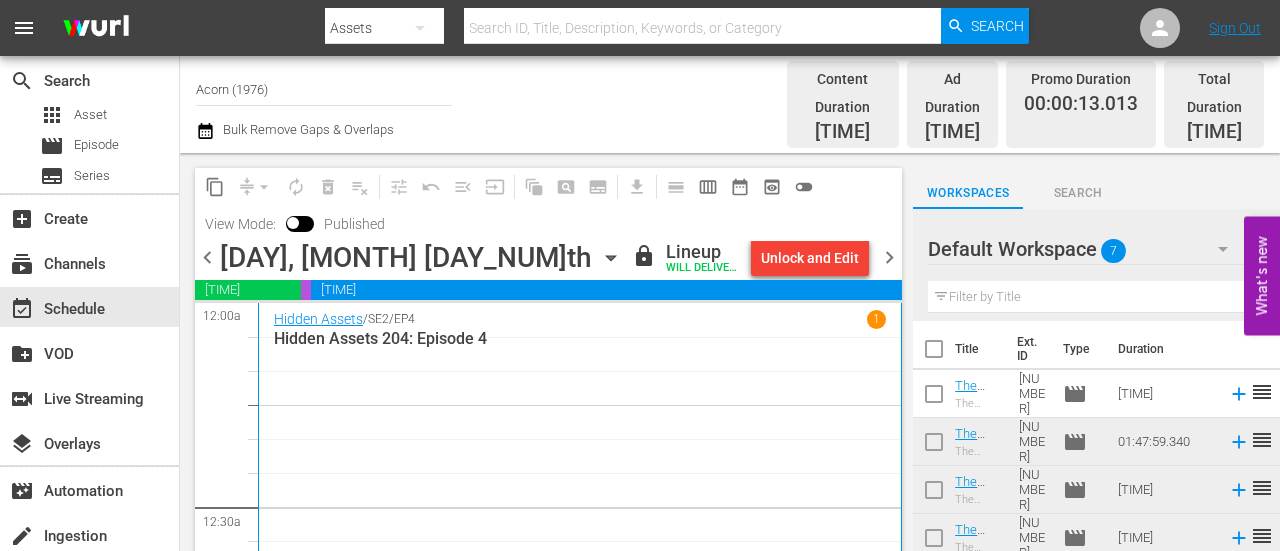 click on "Hidden Assets 204: Episode 4" at bounding box center (580, 338) 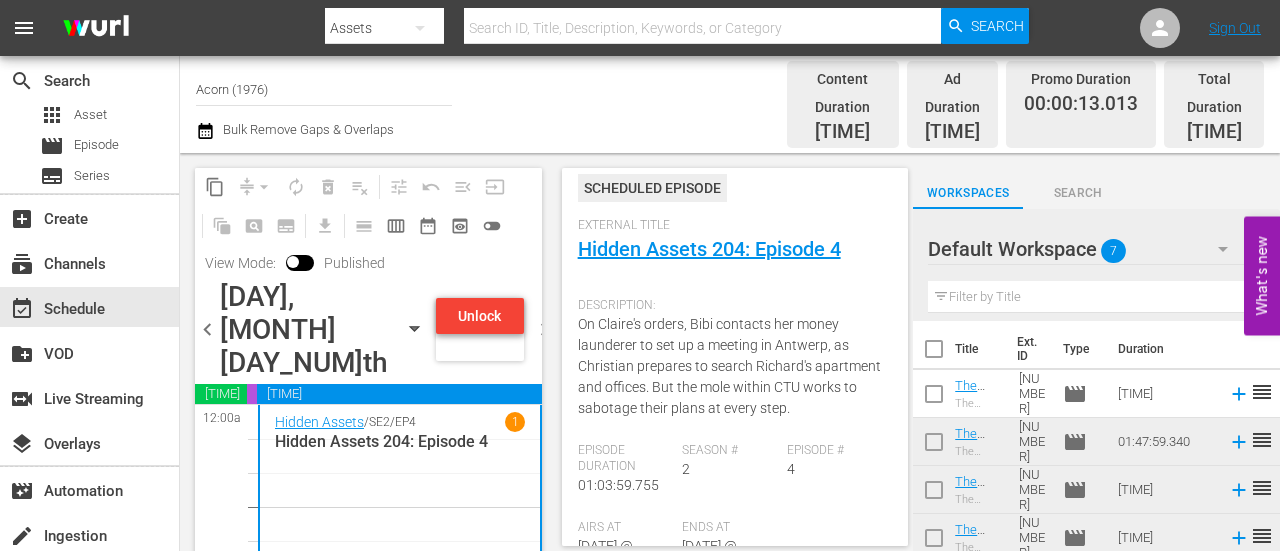scroll, scrollTop: 300, scrollLeft: 0, axis: vertical 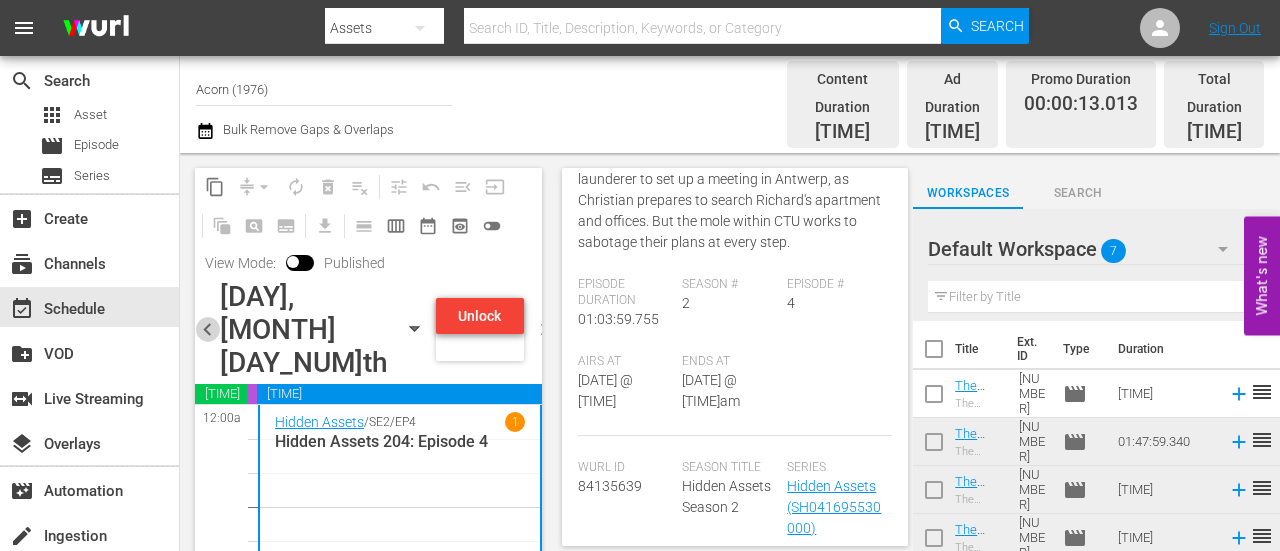 click on "chevron_left" at bounding box center (207, 329) 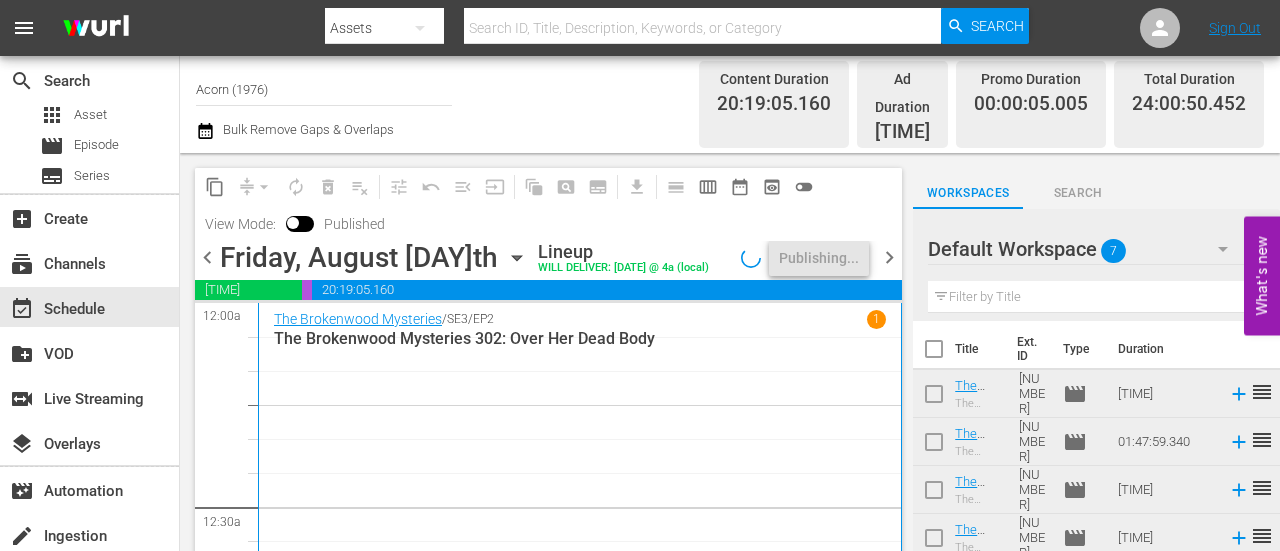 click on "The Brokenwood Mysteries  /    SE3  /    EP2 1 The Brokenwood Mysteries 302: Over Her Dead Body" at bounding box center [580, 481] 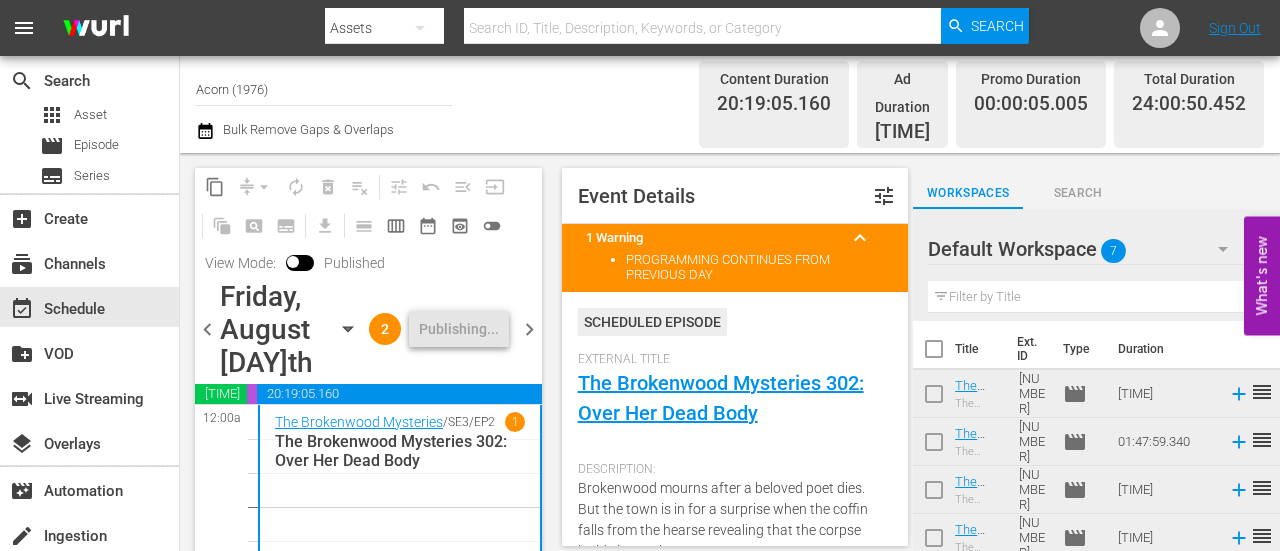 scroll, scrollTop: 300, scrollLeft: 0, axis: vertical 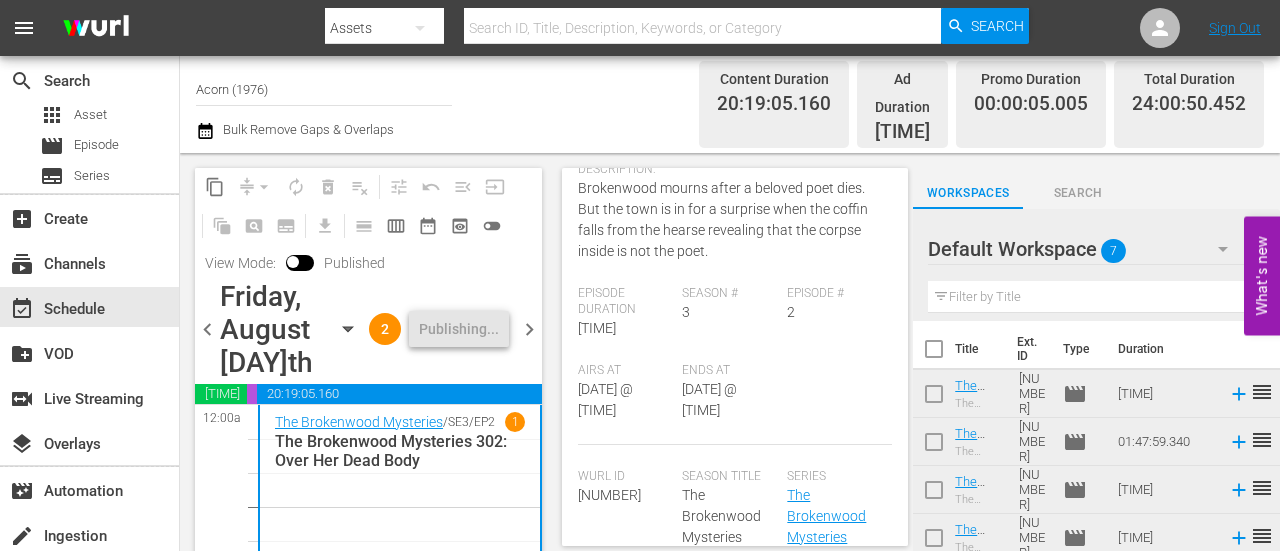 click on "chevron_right" at bounding box center [529, 329] 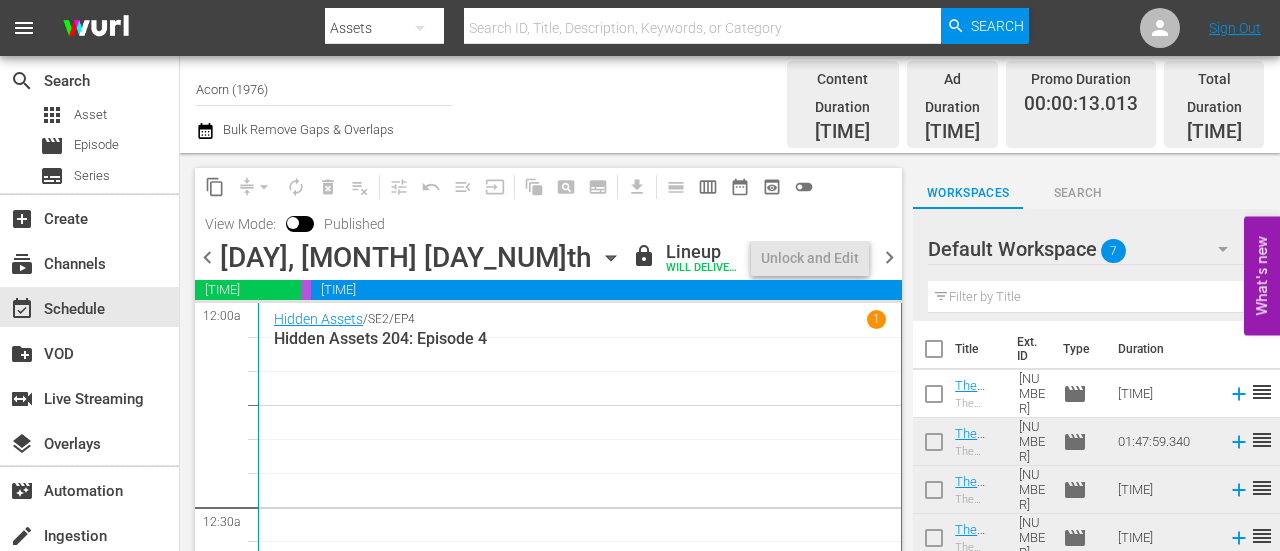 click on "Hidden Assets 204: Episode 4" at bounding box center [580, 338] 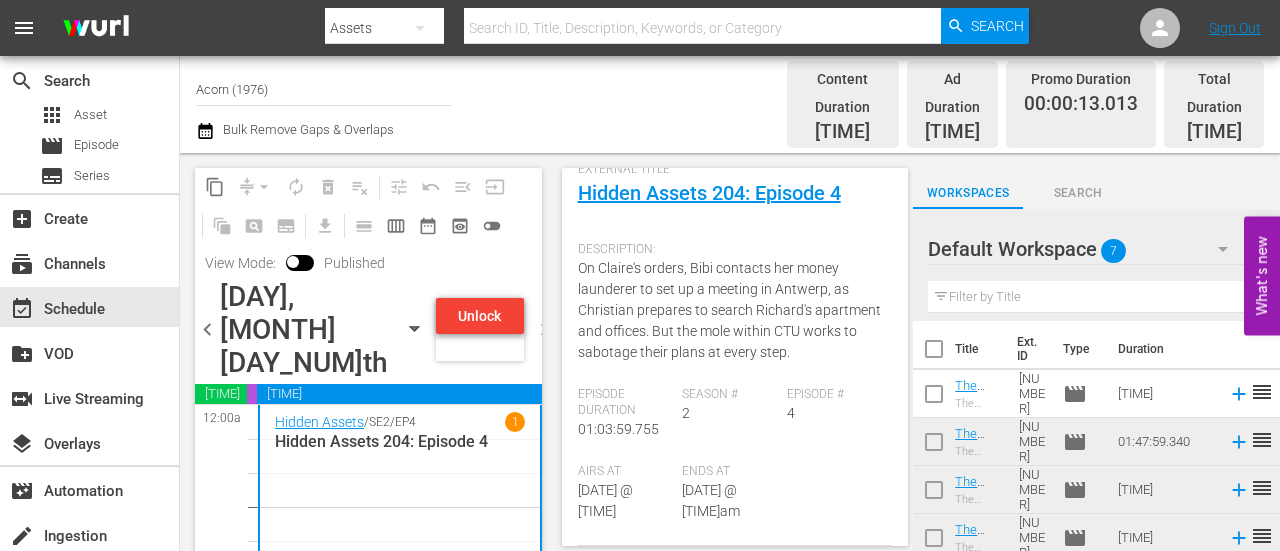 scroll, scrollTop: 300, scrollLeft: 0, axis: vertical 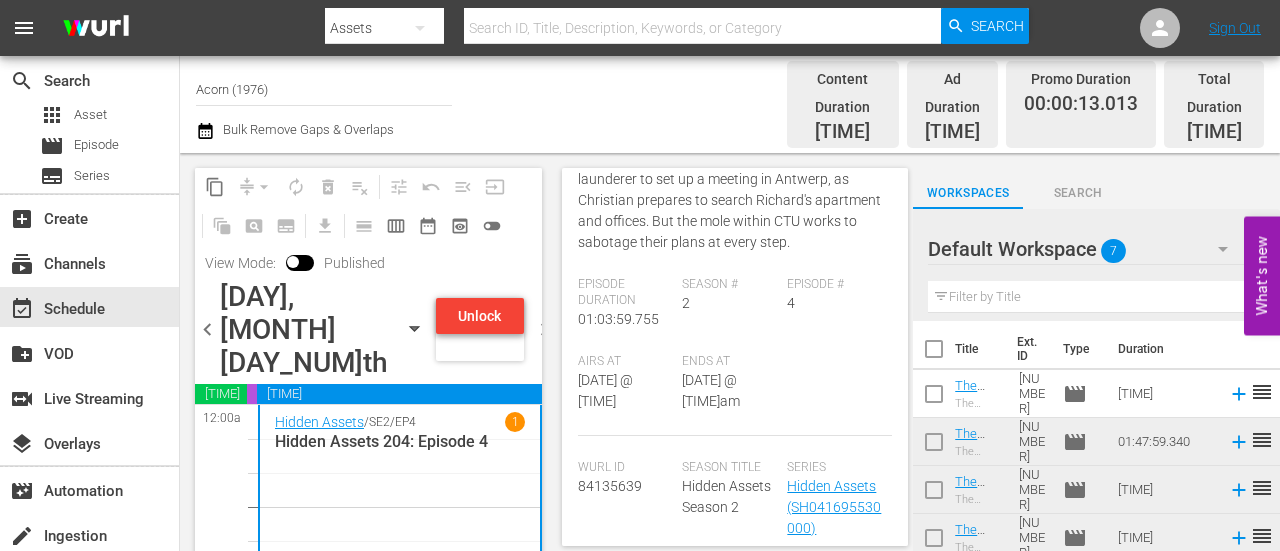 click on "chevron_right" at bounding box center (544, 329) 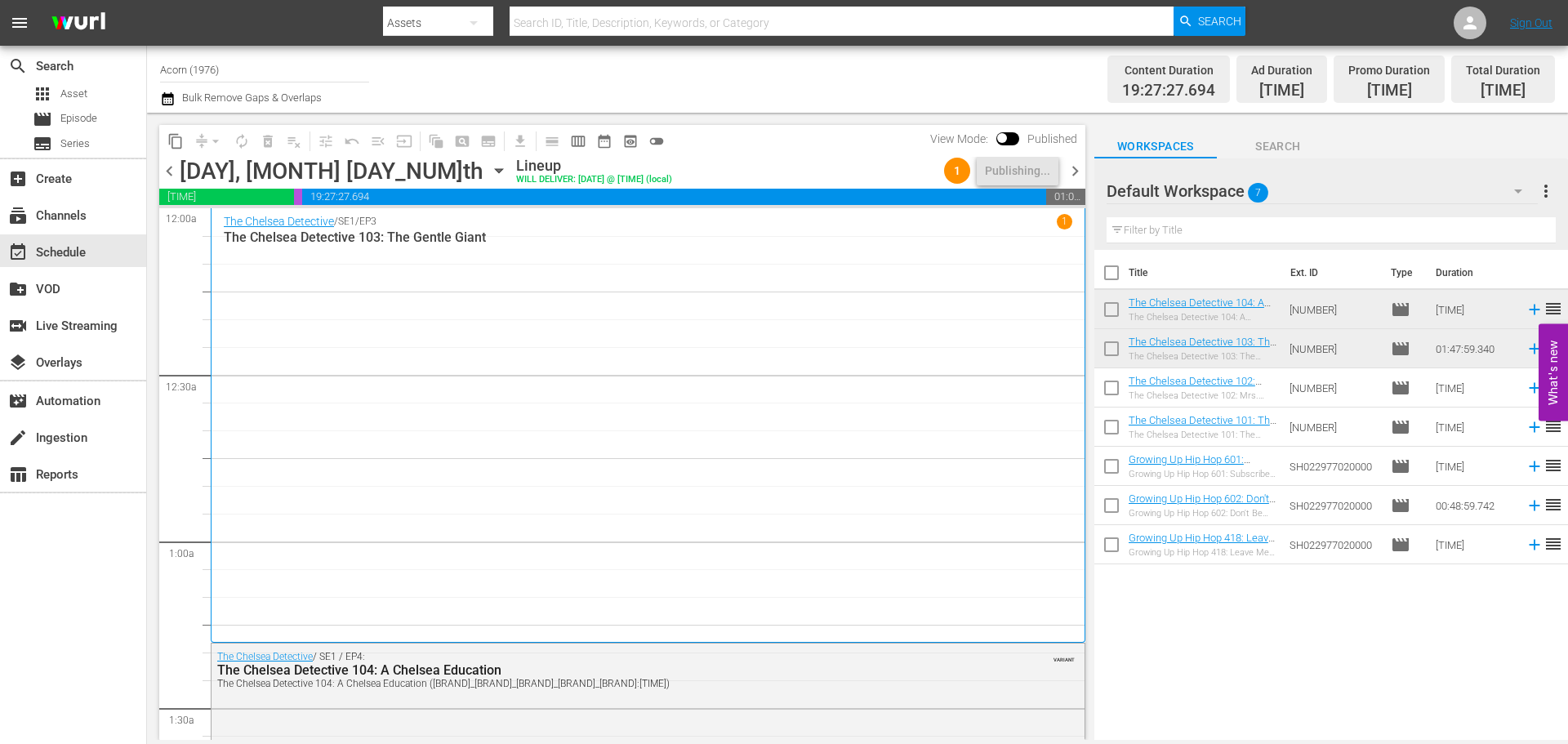 click on "/ SE[NUMBER] / EP[NUMBER] The Chelsea Detective 103: The Gentle Giant" at bounding box center (648, 425) 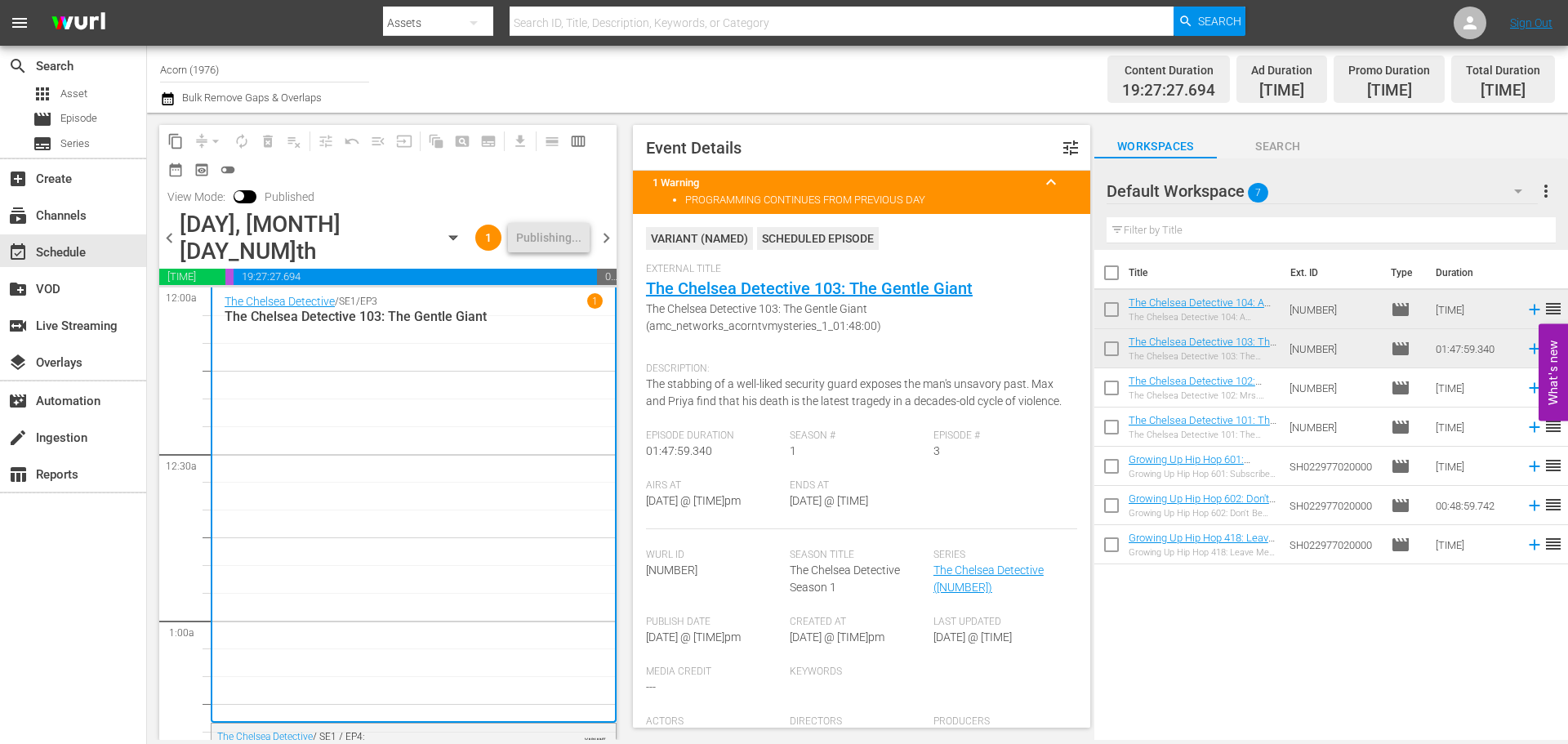 click on "chevron_right" at bounding box center [606, 238] 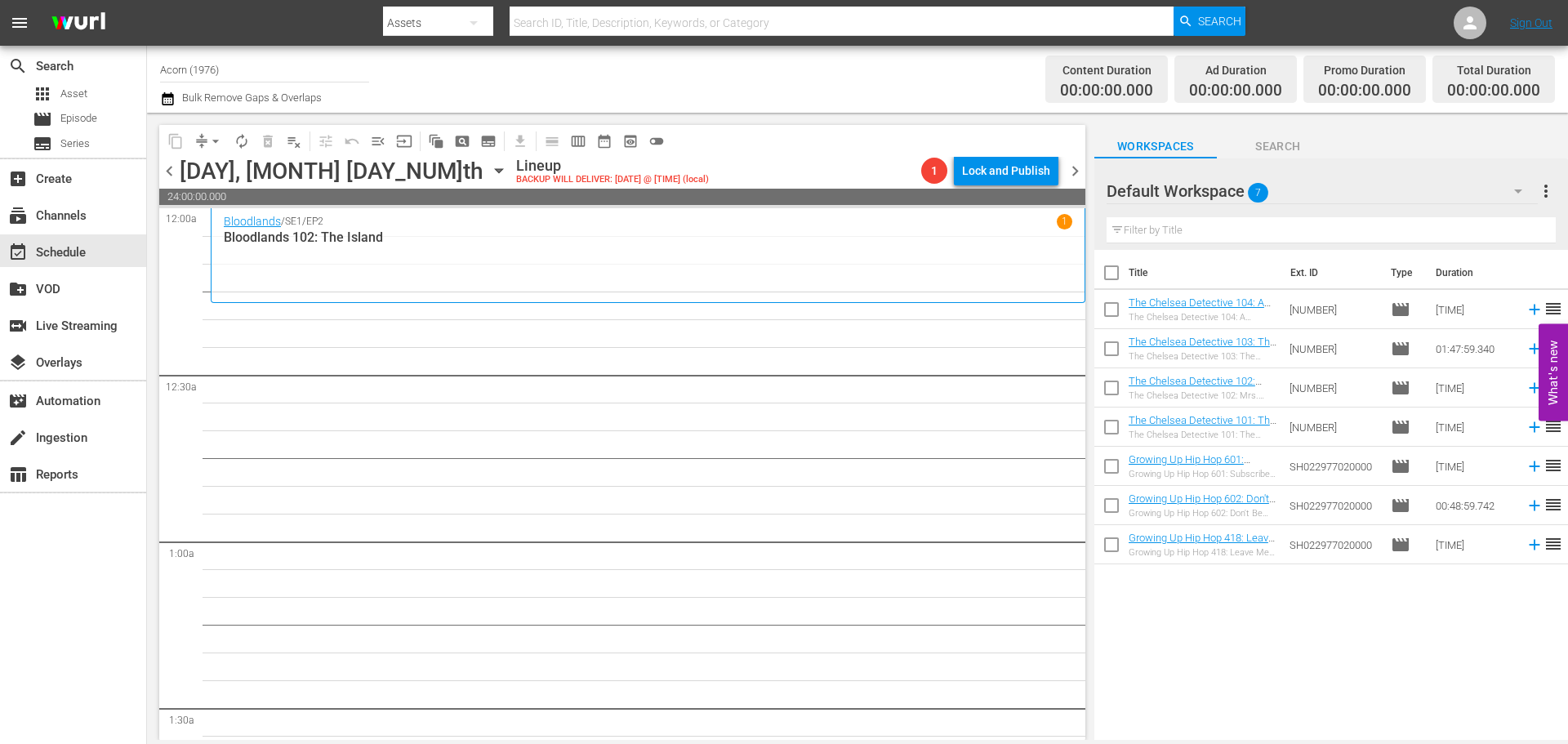 click on "[SHOW]  /   SE[SEASON]  /   EP[EPISODE] [SHOW] [SEASON]: [EPISODE]" at bounding box center (648, 256) 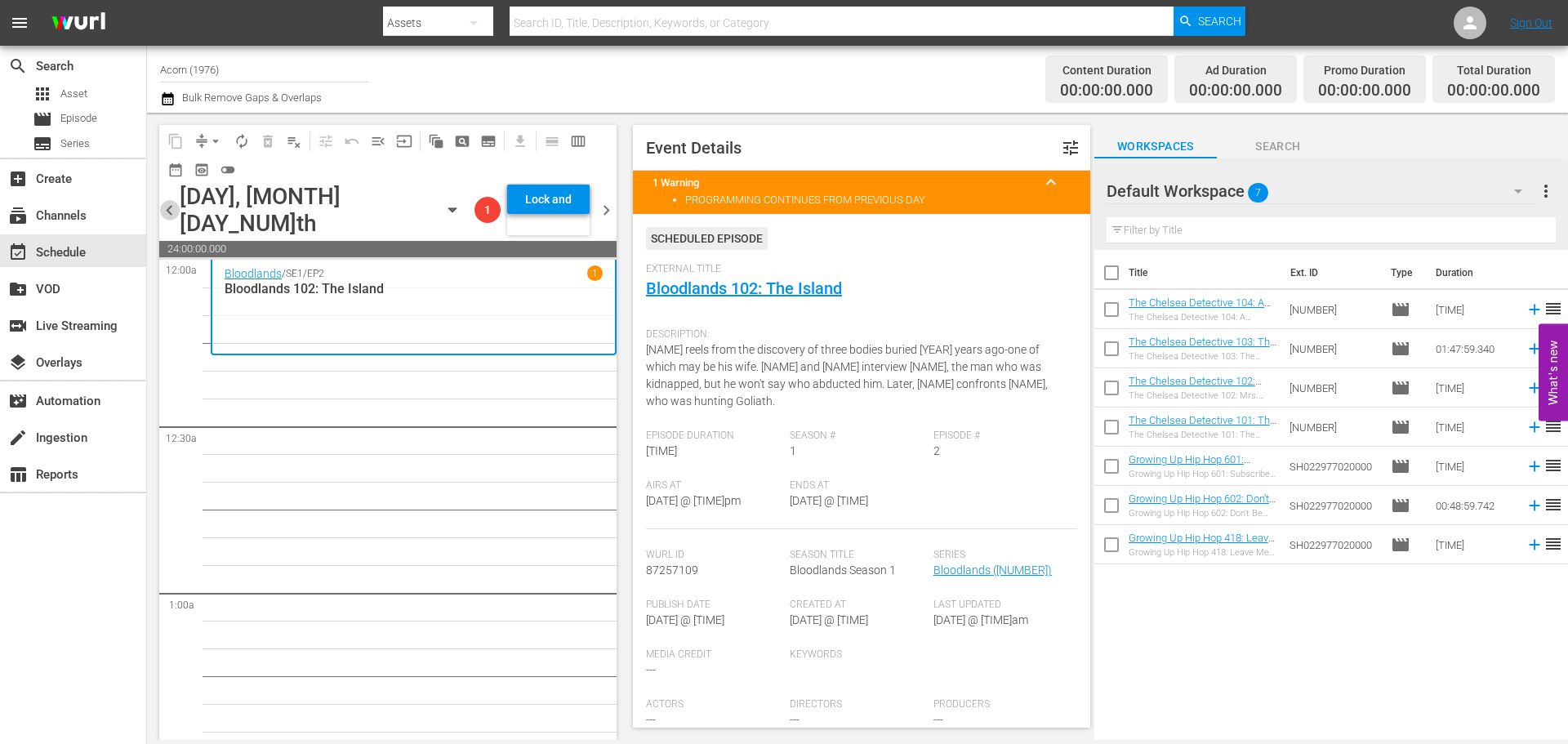click on "chevron_left" at bounding box center [169, 210] 